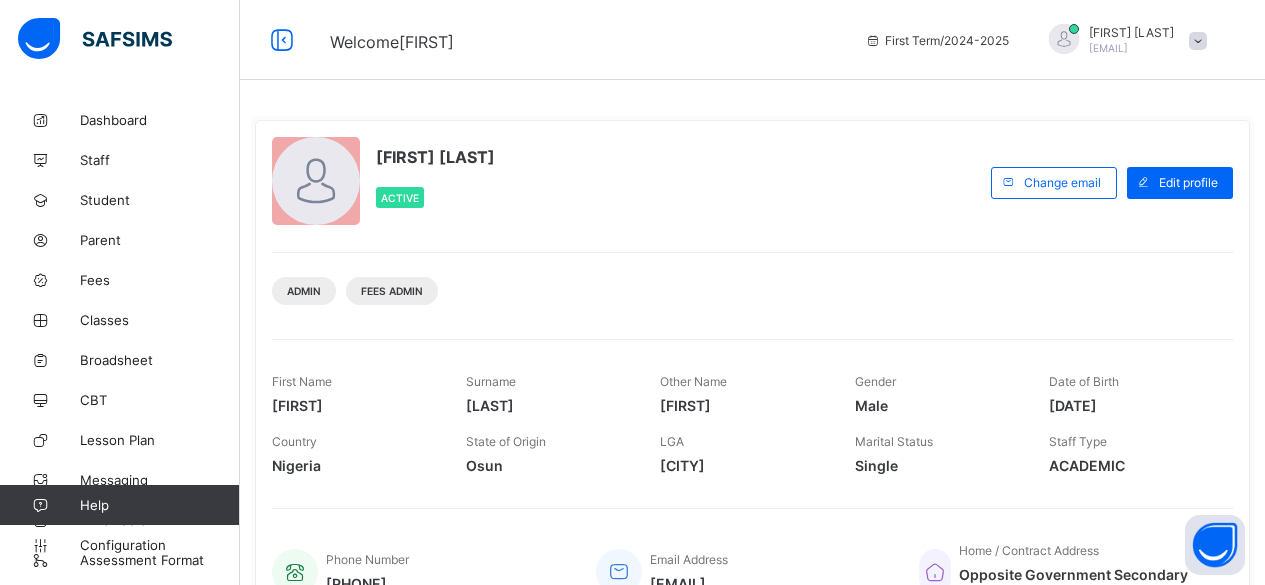 scroll, scrollTop: 0, scrollLeft: 0, axis: both 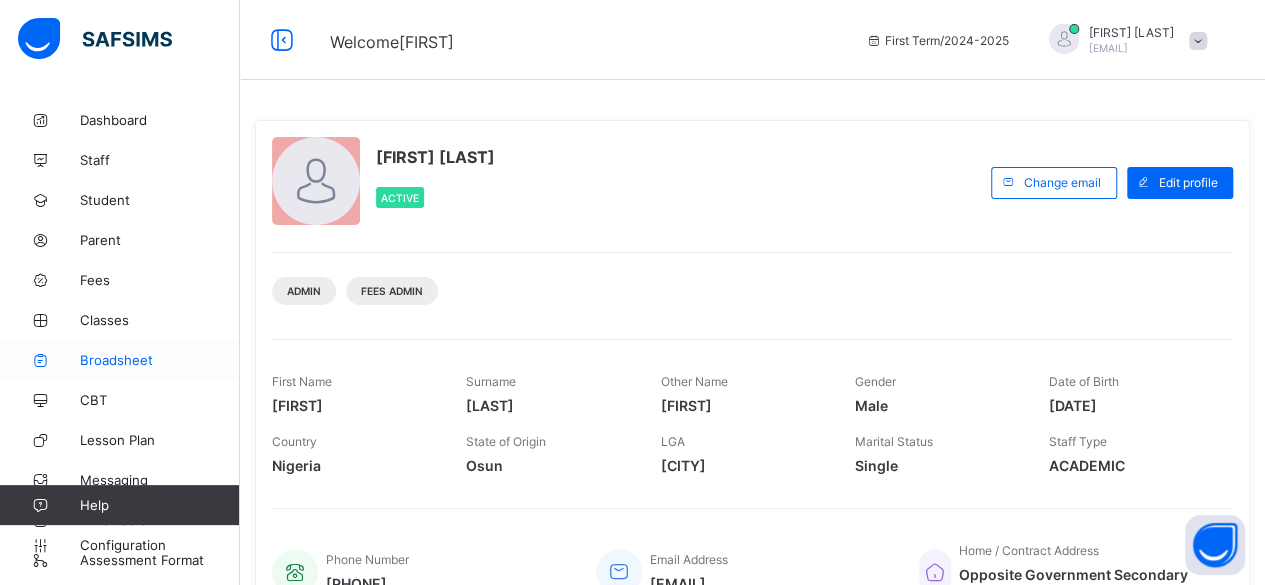 click on "Broadsheet" at bounding box center [160, 360] 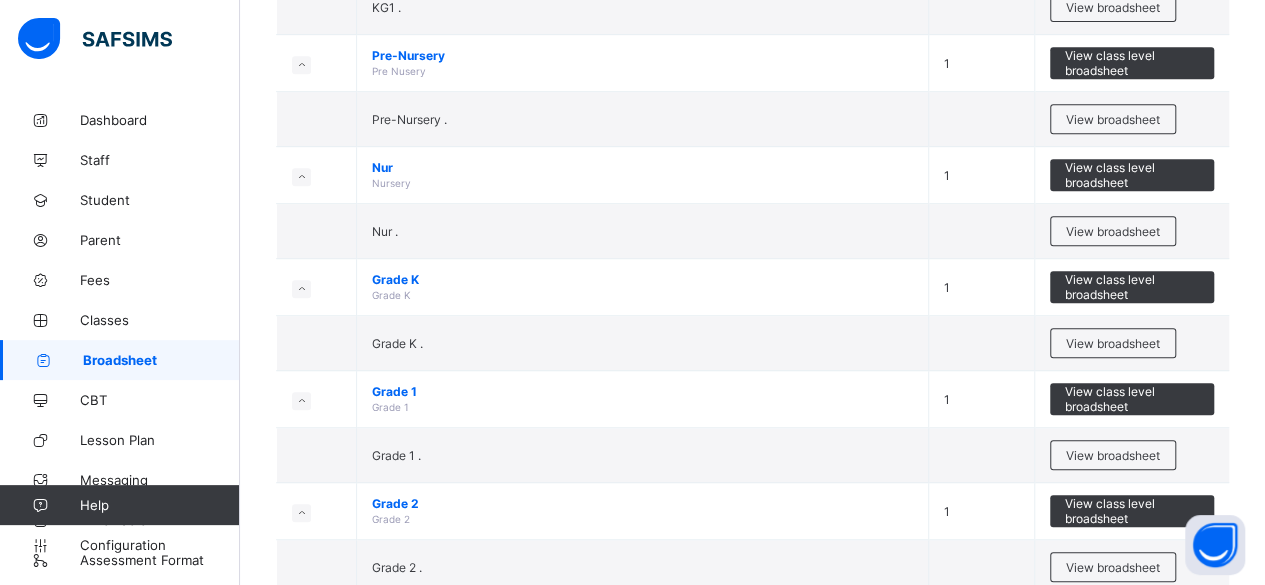 scroll, scrollTop: 572, scrollLeft: 0, axis: vertical 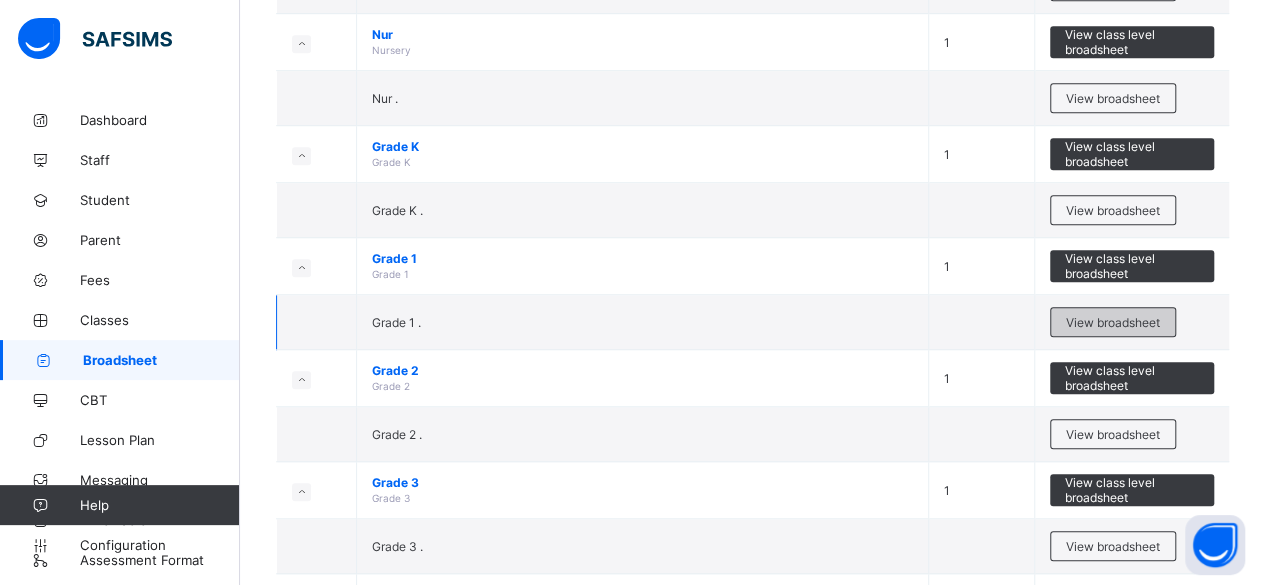 click on "View broadsheet" at bounding box center [1113, 322] 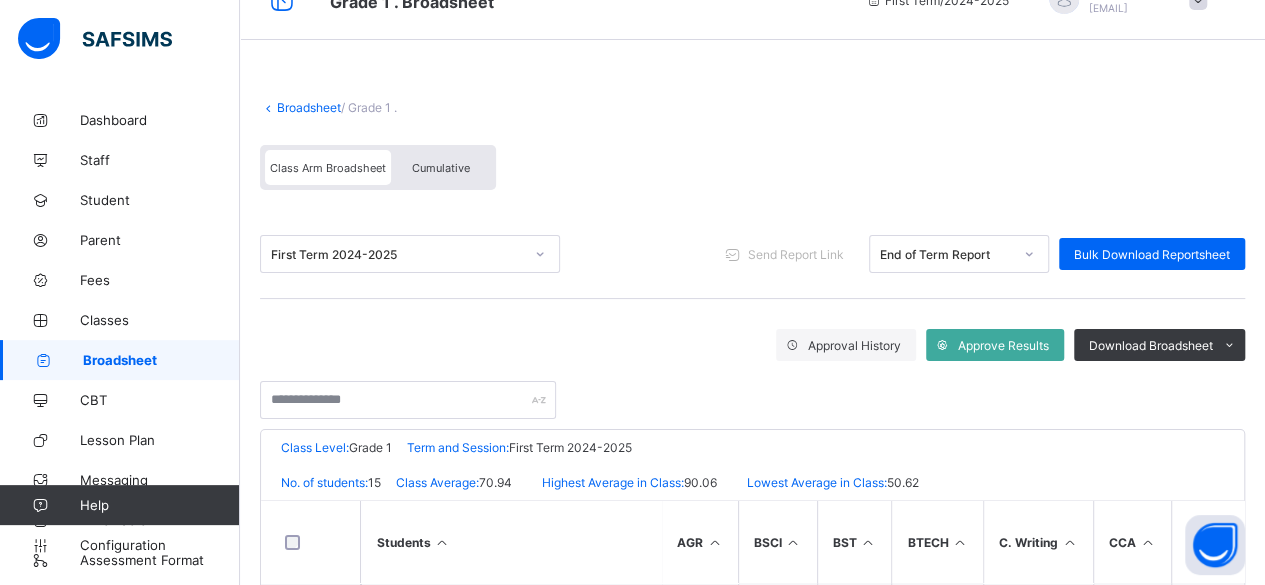 scroll, scrollTop: 80, scrollLeft: 0, axis: vertical 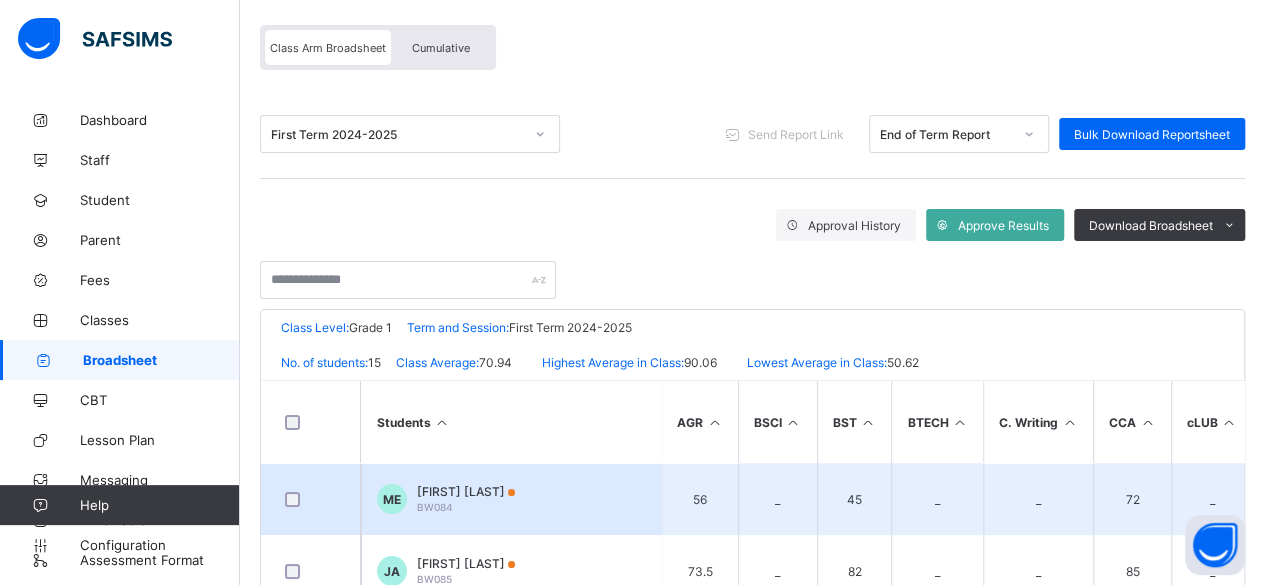 click on "[FIRST]   [LAST]" at bounding box center (466, 491) 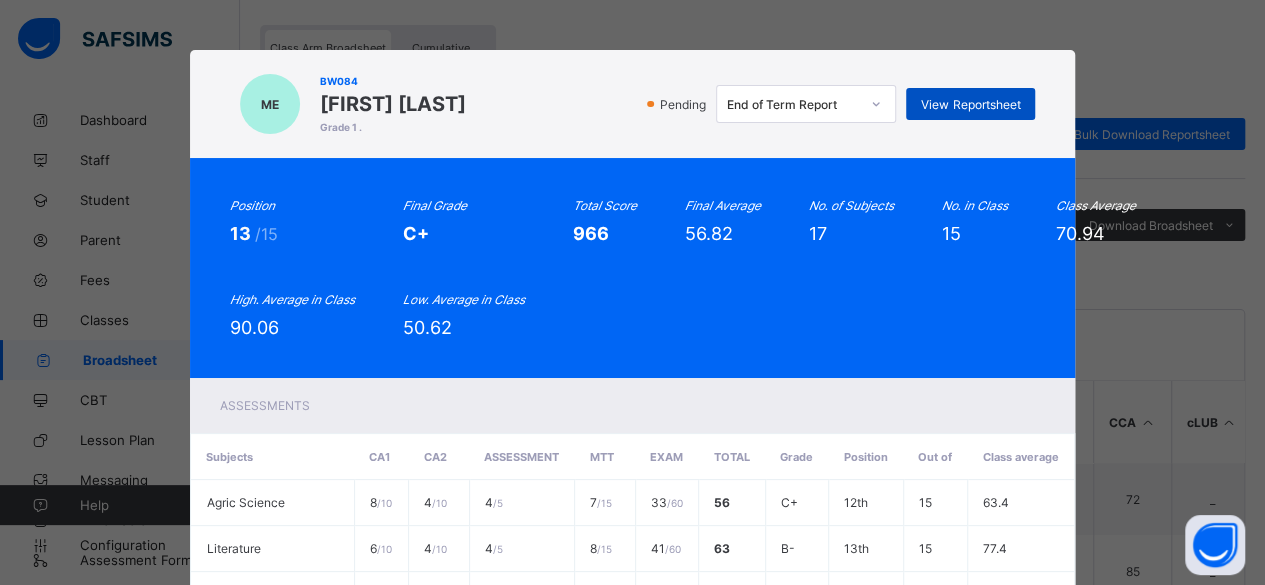 click on "View Reportsheet" at bounding box center [970, 104] 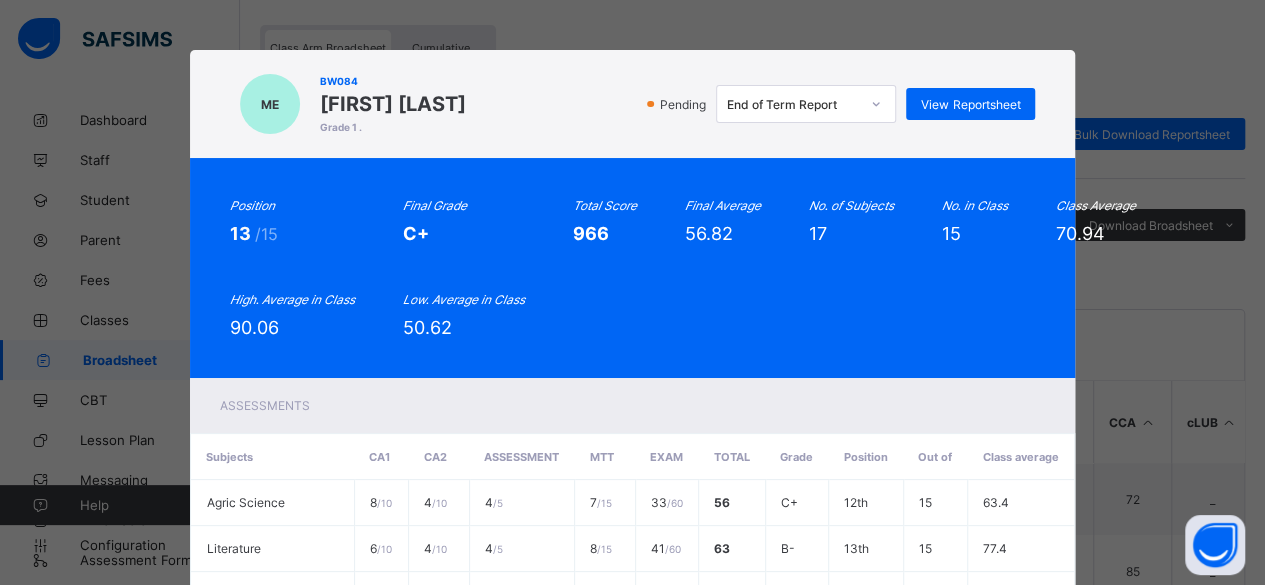 click on "ME   BW084     [FIRST]   [LAST]     Grade 1 .   Pending End of Term Report View Reportsheet     Position         13       /15         Final Grade         C+         Total Score         966         Final Average         56.82         No. of Subjects         17         No. in Class         15         Class Average         70.94         High. Average in Class         90.06         Low. Average in Class         50.62     Assessments     Subjects       CA1     CA2     ASSESSMENT     MTT     EXAM       Total         Grade         Position         Out of         Class average       Agric Science     8 / 10     4 / 10     4 / 5     7 / 15     33 / 60     56     C+     12th     15     63.4     Literature     6 / 10     4 / 10     4 / 5     8 / 15     41 / 60     63     B-     13th     15     77.4     Grammer     3 / 10     4 / 10     4 / 5     10 / 15     39 / 60     60     B-     11th     15     68.57     Diction      4 / 10     5 / 10     5 / 5     7 / 15     20 / 60     41     D+     13th     15     71.93         1 /" at bounding box center [632, 292] 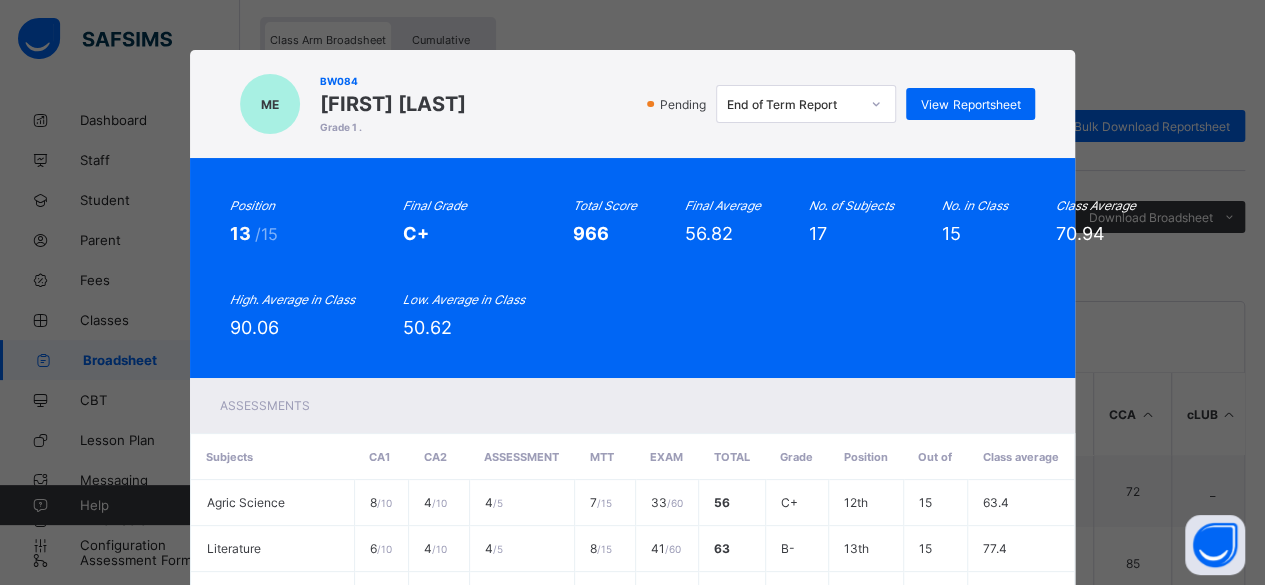scroll, scrollTop: 170, scrollLeft: 0, axis: vertical 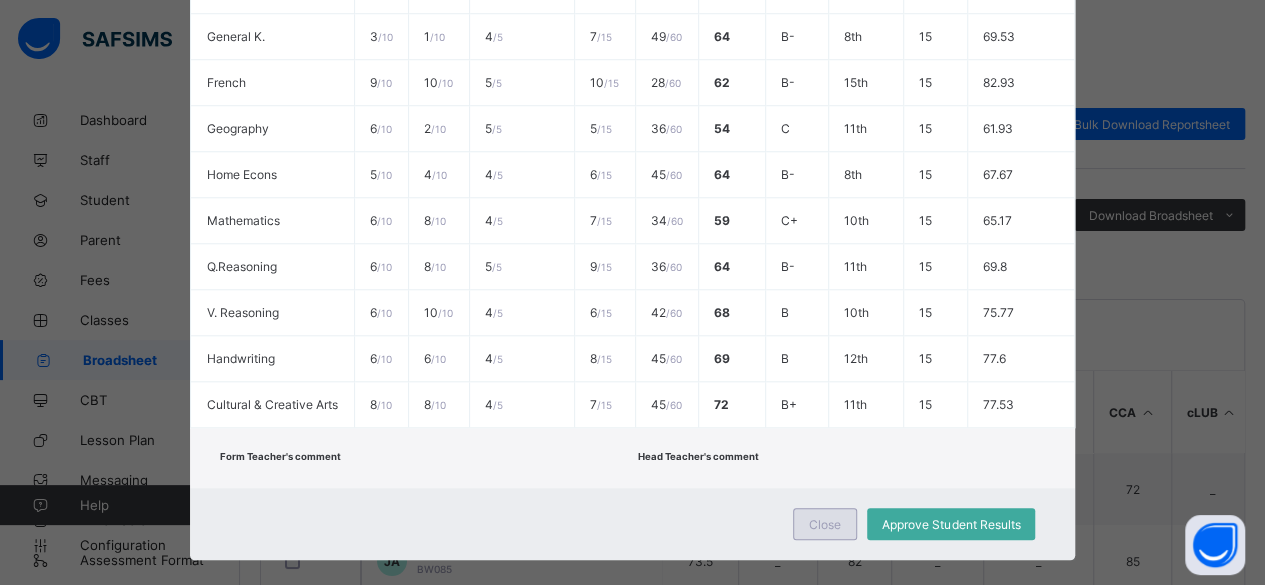 click on "Close" at bounding box center [825, 524] 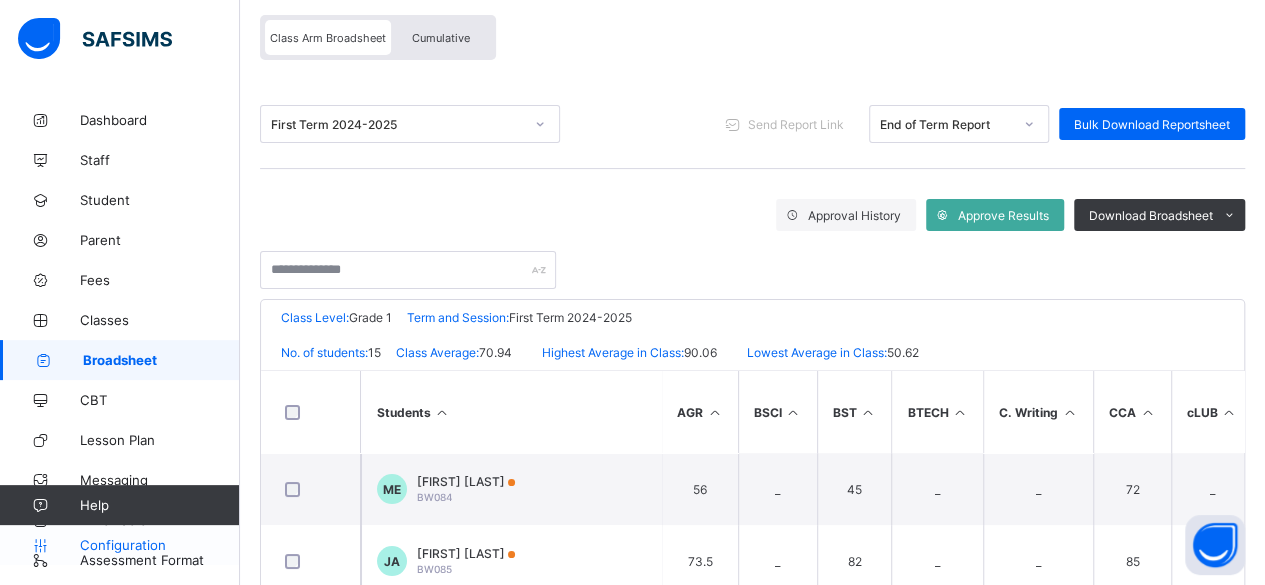click on "Configuration" at bounding box center (159, 545) 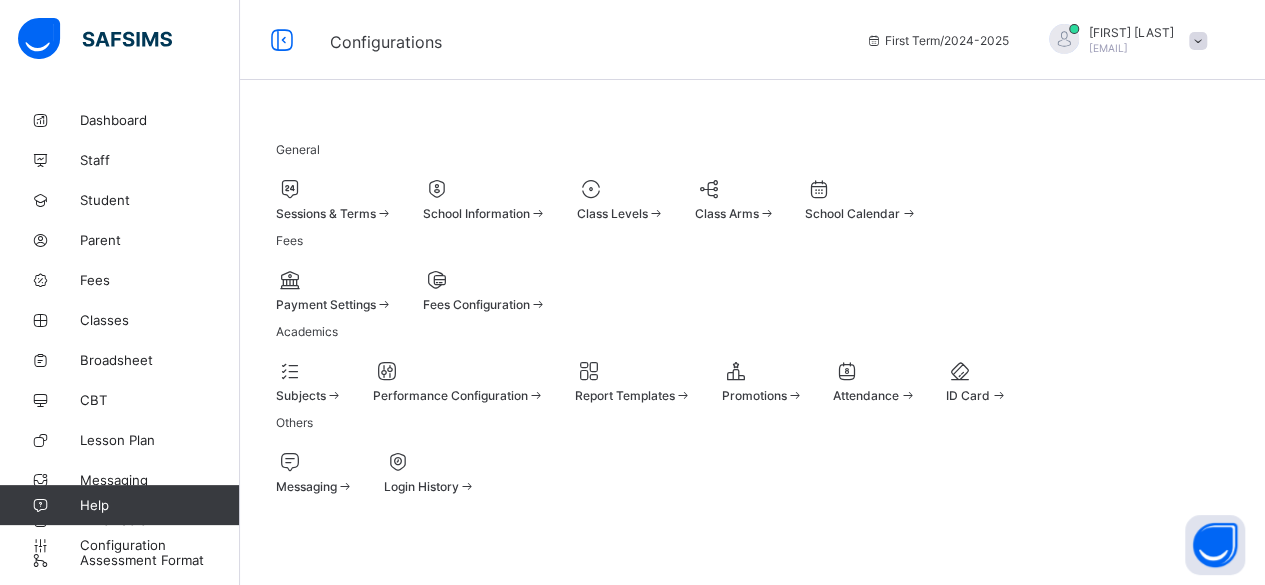 click on "Sessions & Terms" at bounding box center [326, 213] 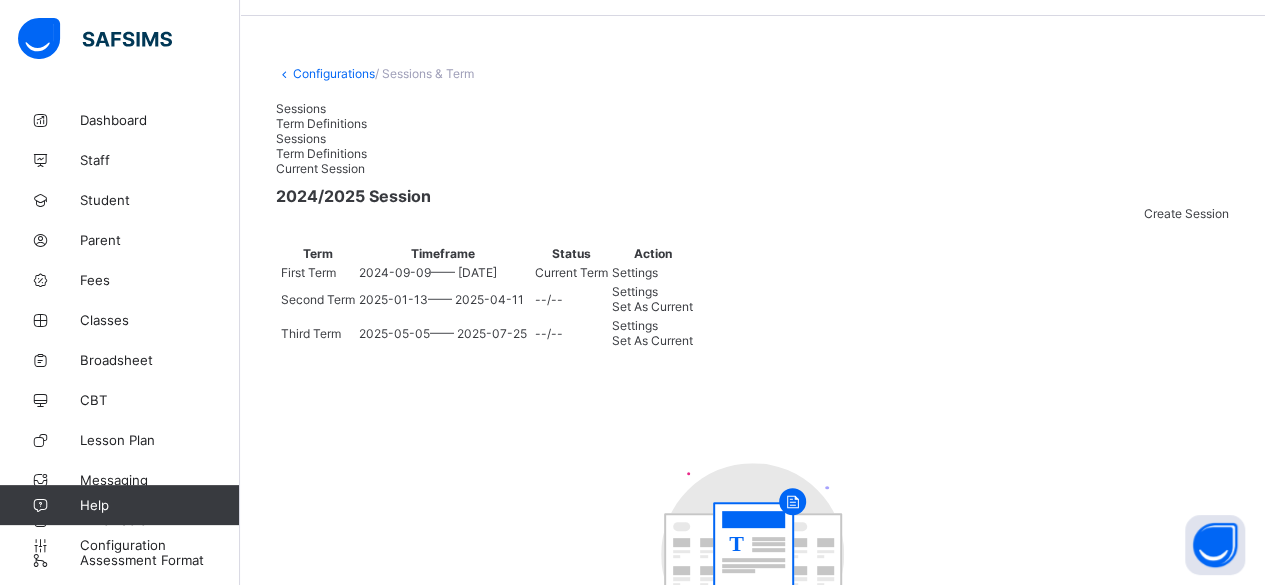 scroll, scrollTop: 170, scrollLeft: 0, axis: vertical 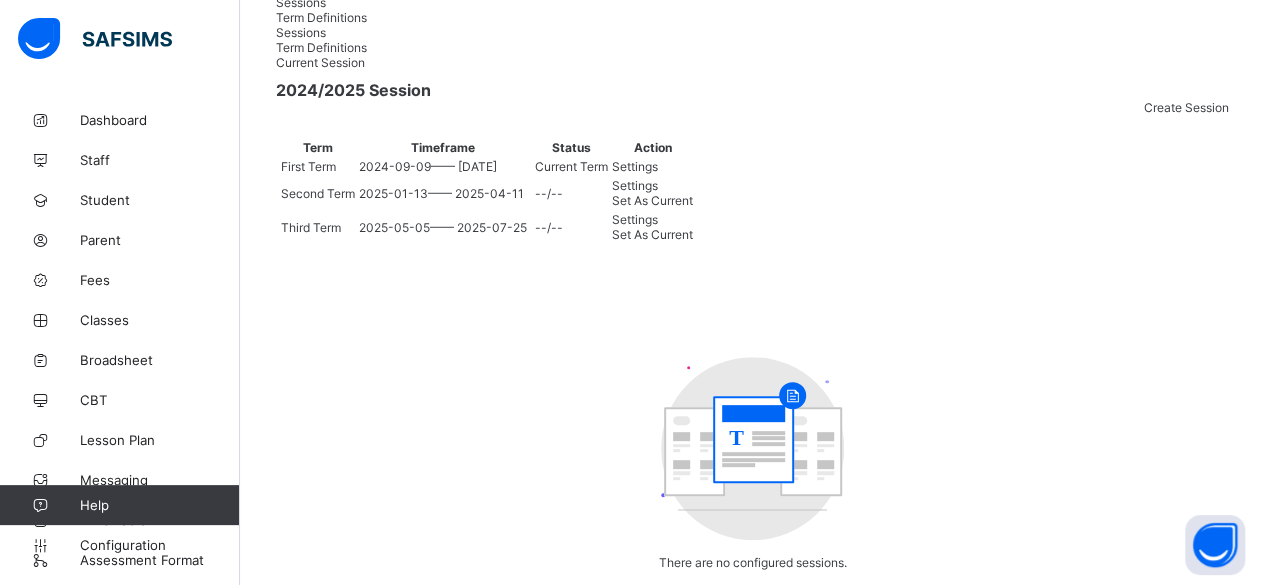 click on "Set As Current" at bounding box center [652, 200] 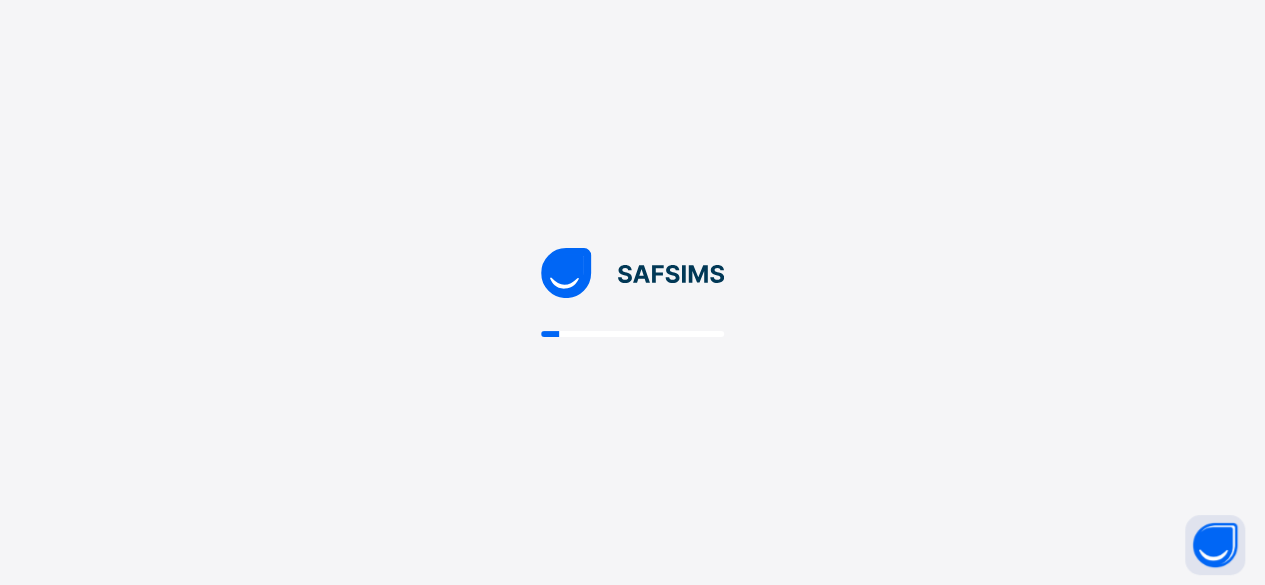 scroll, scrollTop: 0, scrollLeft: 0, axis: both 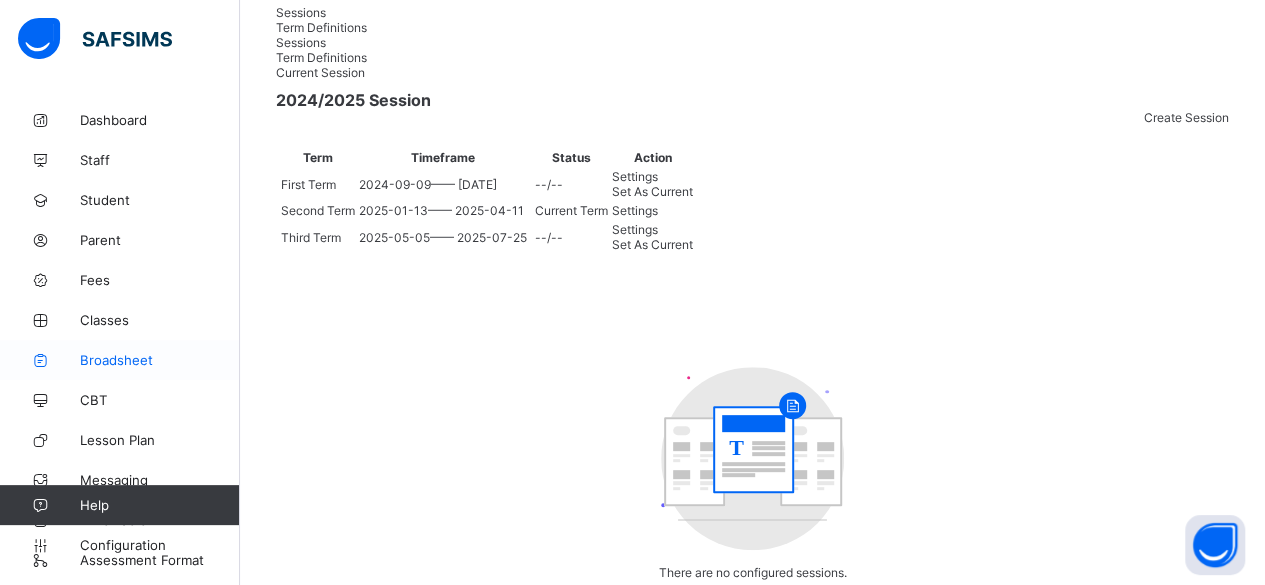 click on "Broadsheet" at bounding box center [160, 360] 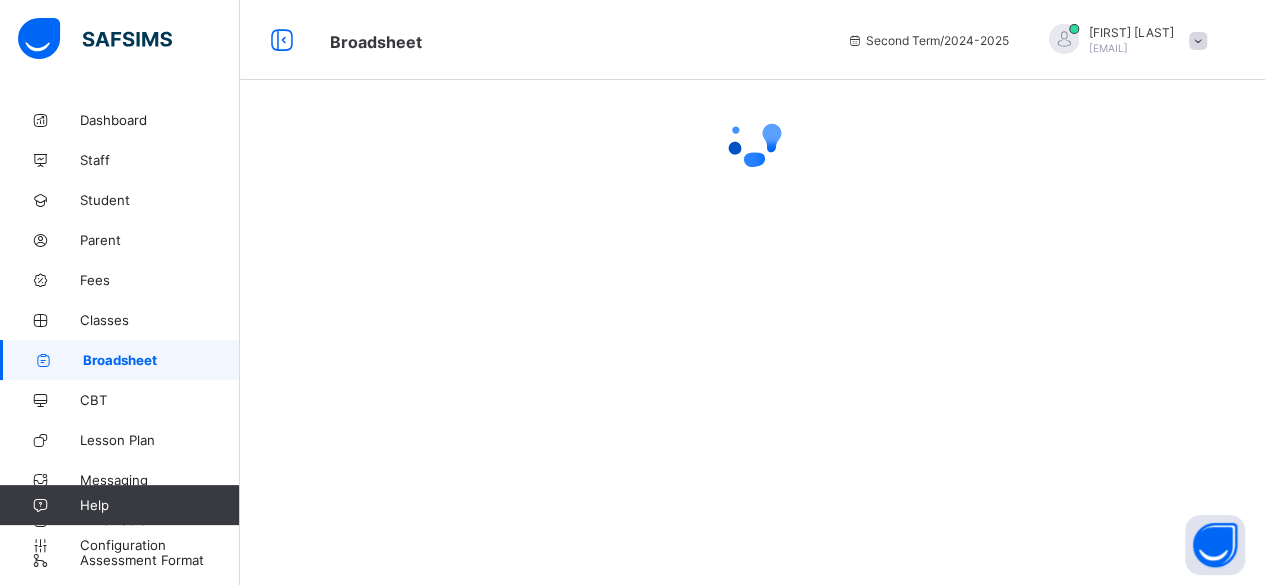 scroll, scrollTop: 0, scrollLeft: 0, axis: both 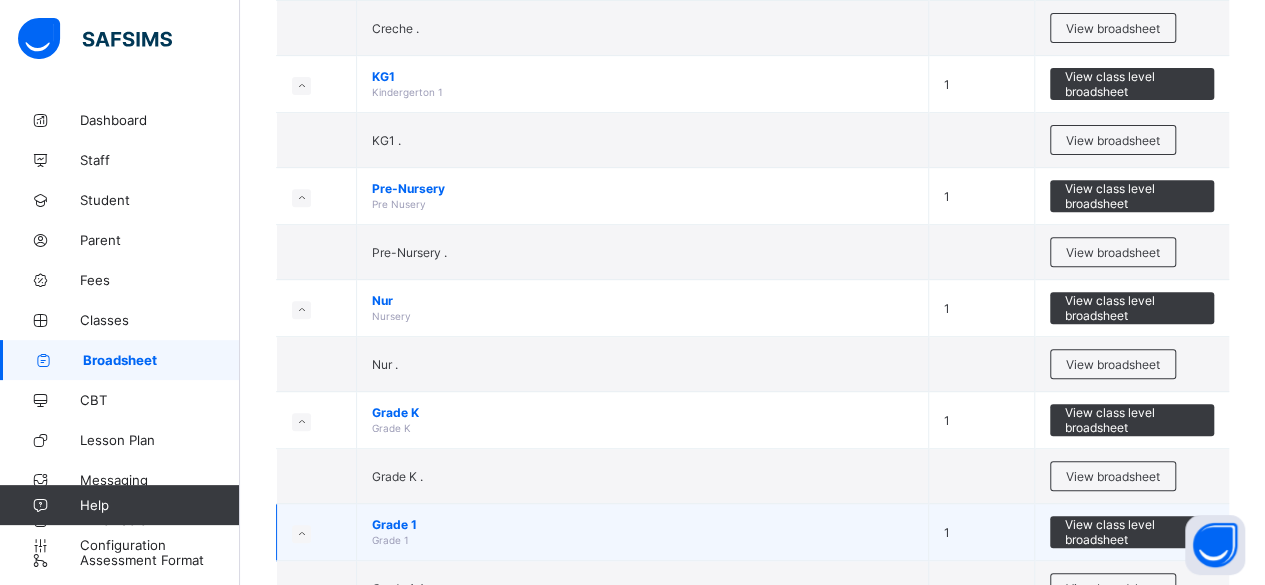 click on "Grade 1" at bounding box center (642, 524) 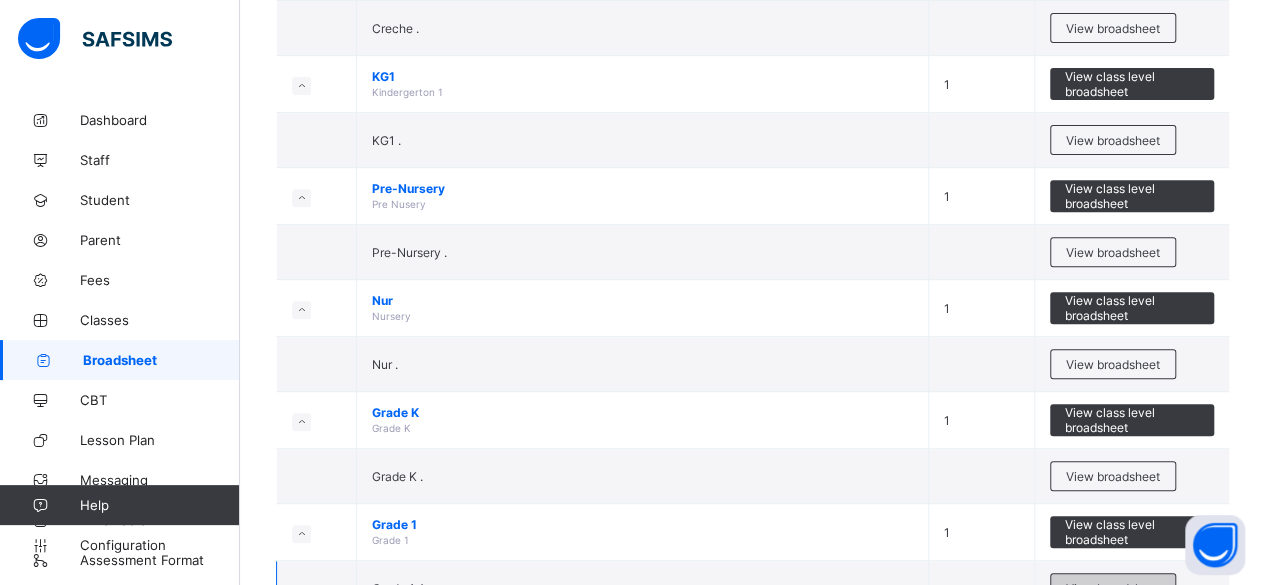 click on "View broadsheet" at bounding box center (1113, 588) 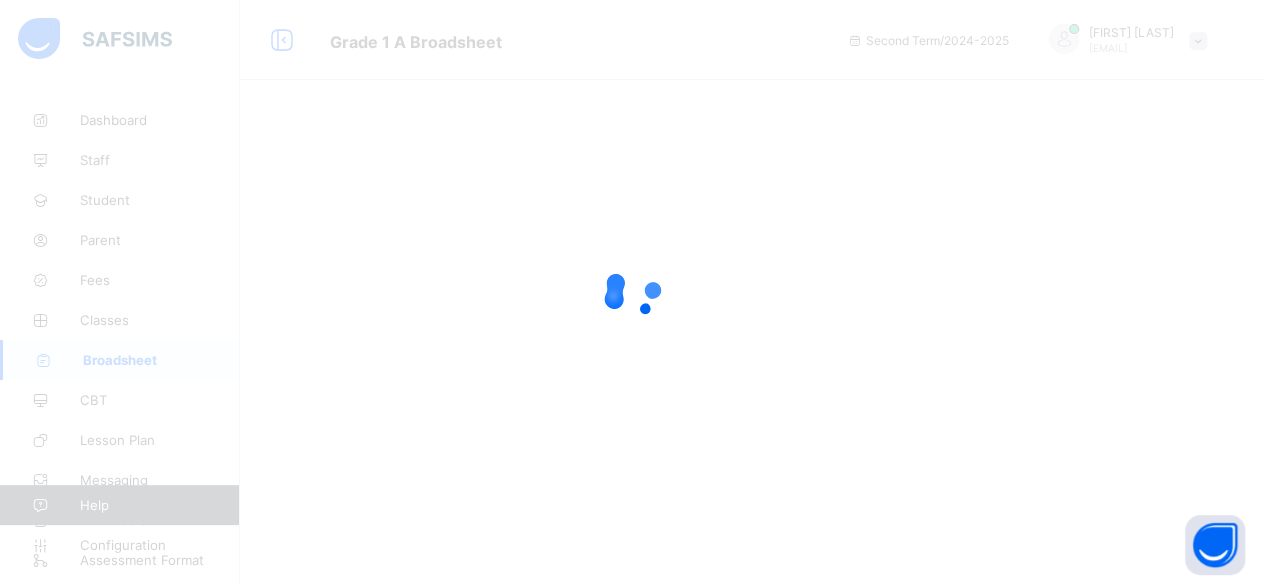 scroll, scrollTop: 0, scrollLeft: 0, axis: both 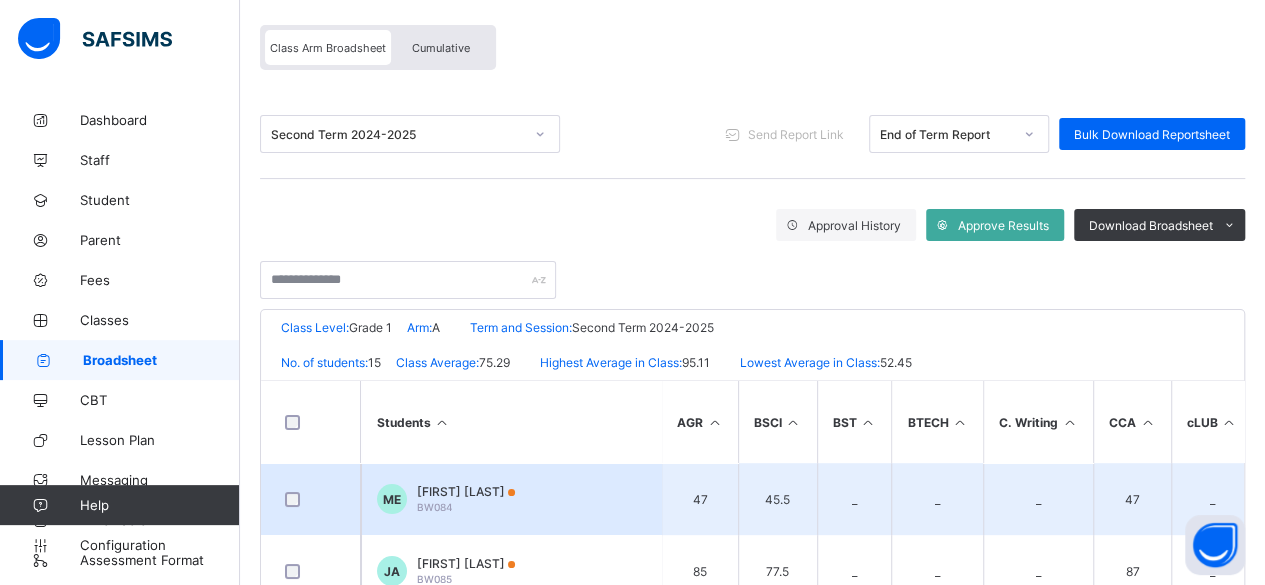 click on "[FIRST]   [LAST]" at bounding box center [466, 491] 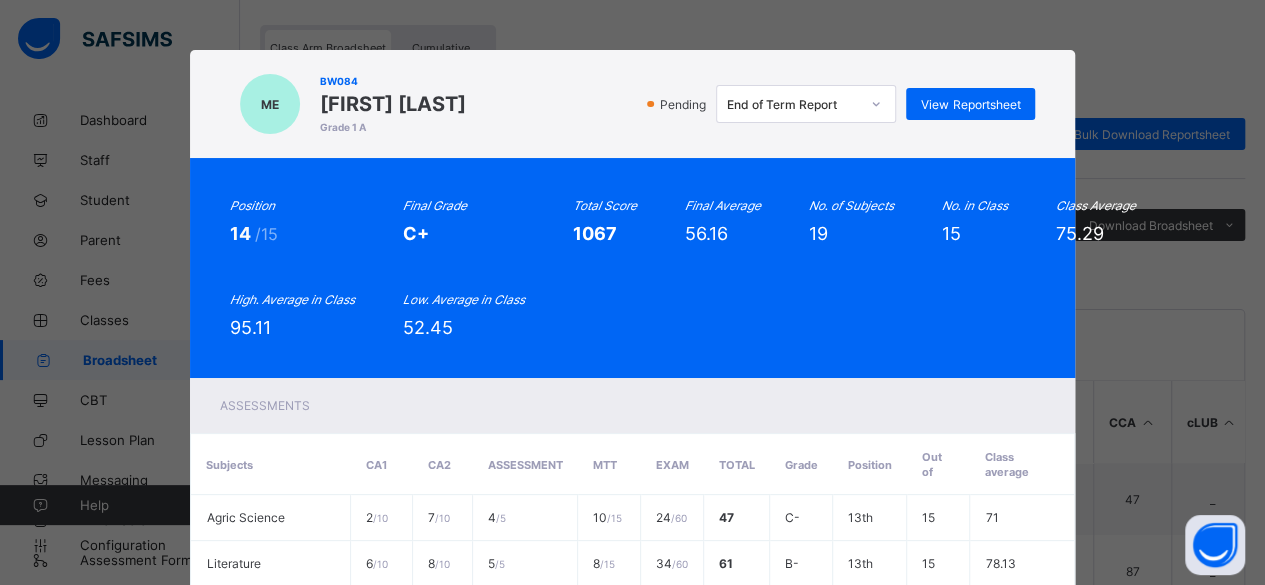 click at bounding box center [876, 104] 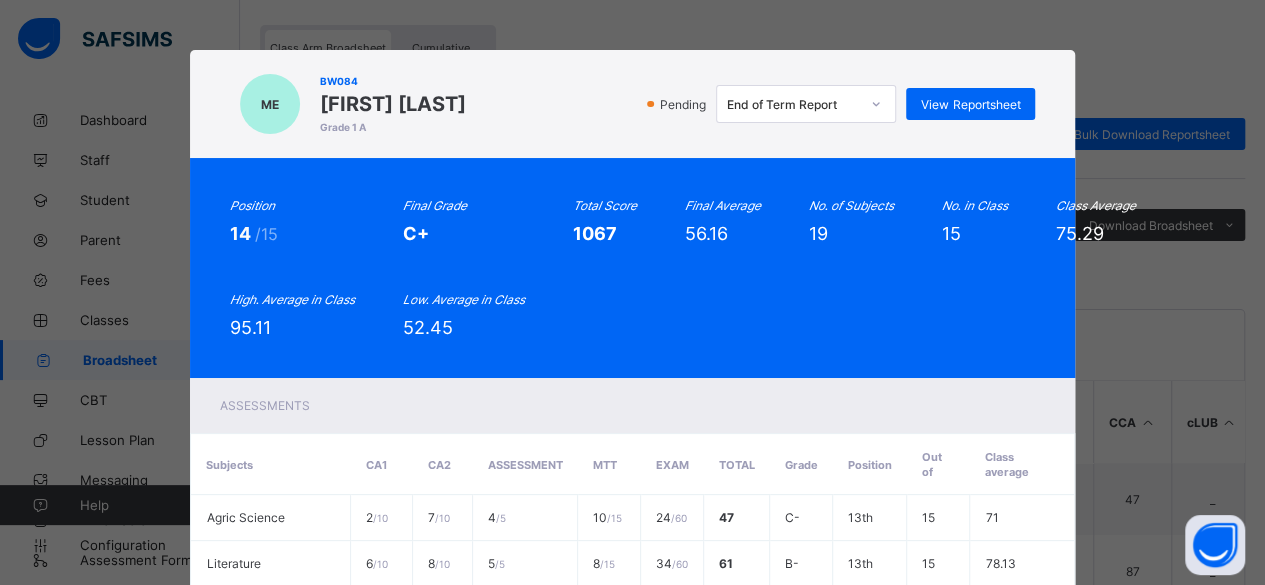 click on "ME   BW084     [FIRST]   [LAST]     Grade 1 A   Pending End of Term Report View Reportsheet     Position         14       /15         Final Grade         C+         Total Score         1067         Final Average         56.16         No. of Subjects         19         No. in Class         15         Class Average         75.29         High. Average in Class         95.11         Low. Average in Class         52.45     Assessments     Subjects       CA1     CA2     ASSESSMENT     MTT     EXAM       Total         Grade         Position         Out of         Class average       Agric Science     2 / 10     7 / 10     4 / 5     10 / 15     24 / 60     47     C-     13th     15     71     Literature     6 / 10     8 / 10     5 / 5     8 / 15     34 / 60     61     B-     13th     15     78.13     Diction      6 / 10     6 / 10     5 / 5     10 / 15     33 / 60     60     B-     10th     15     65.8     Basic Science     5 / 10     4 / 10     4 / 5     8.5 / 15     24 / 60     45.5     C-     14th     15     70.7" at bounding box center (632, 292) 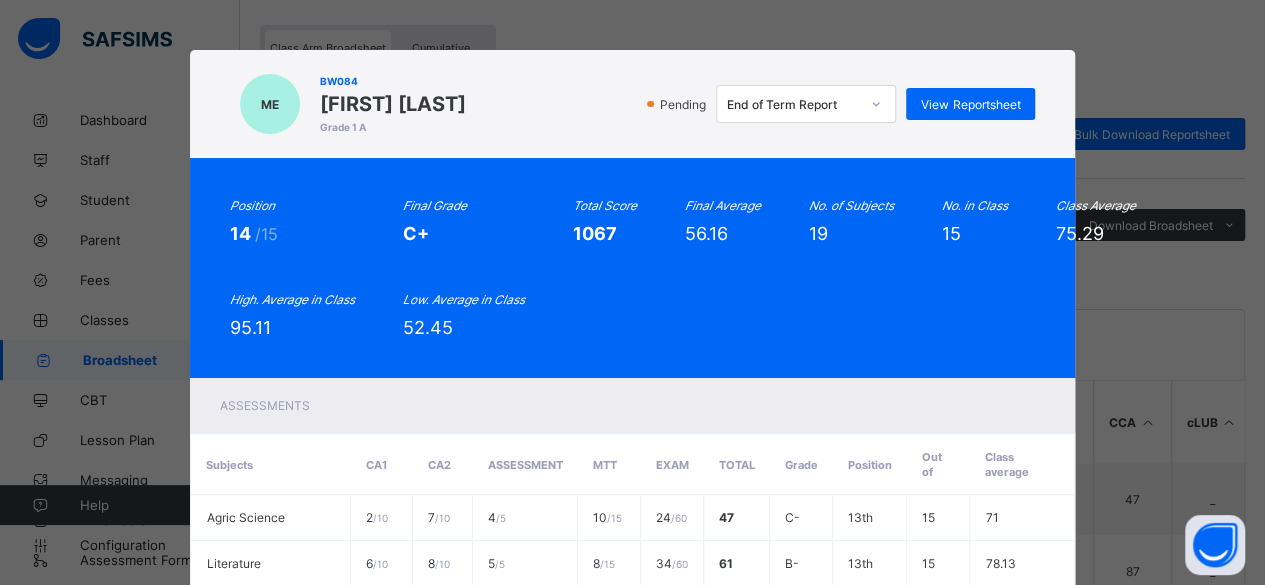 scroll, scrollTop: 490, scrollLeft: 0, axis: vertical 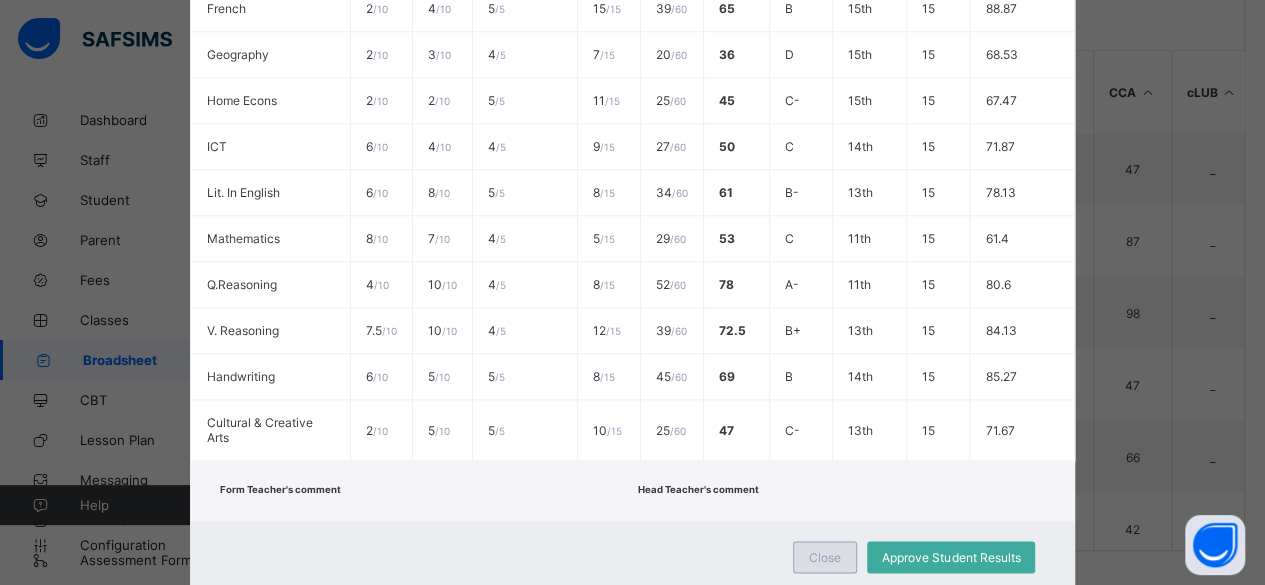 click on "Close" at bounding box center (825, 557) 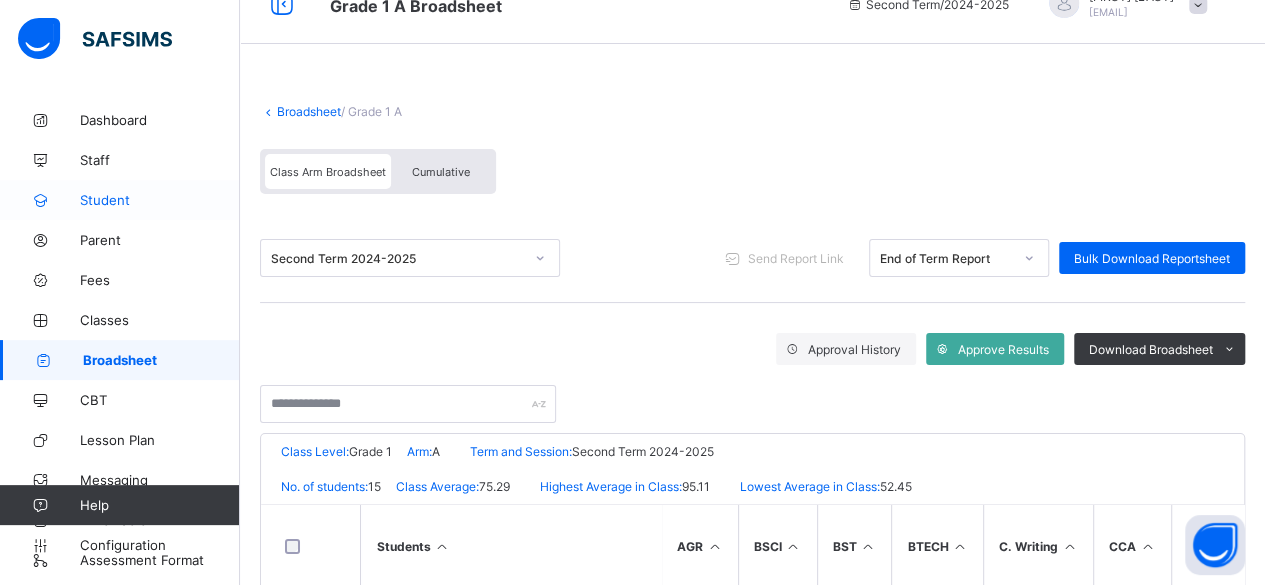 scroll, scrollTop: 0, scrollLeft: 0, axis: both 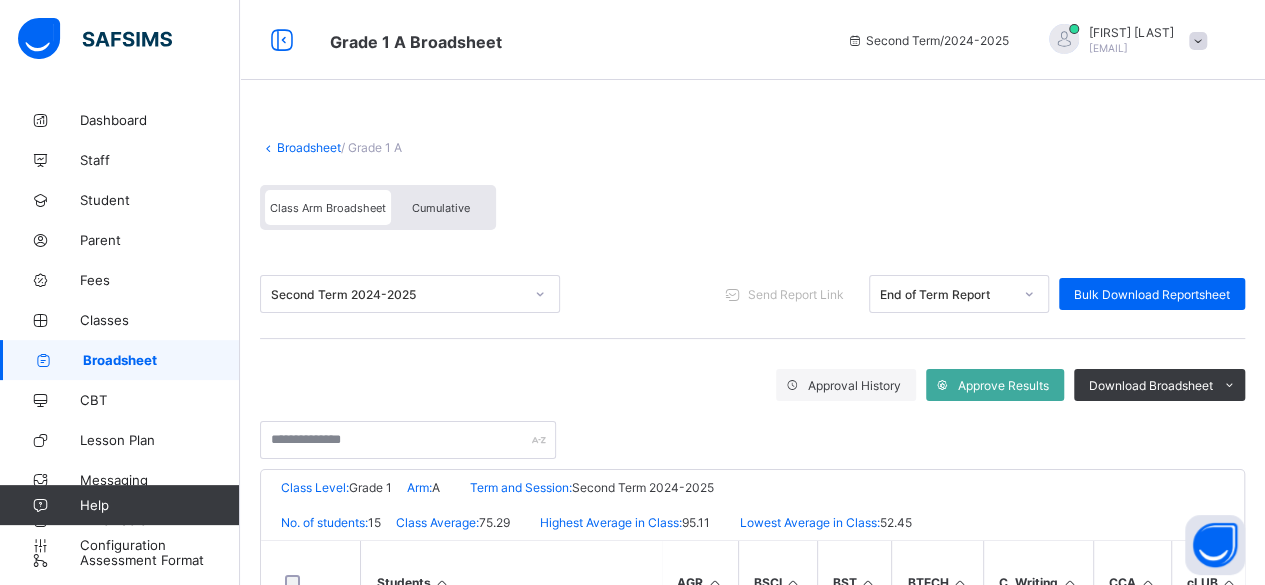 click on "Cumulative" at bounding box center [441, 208] 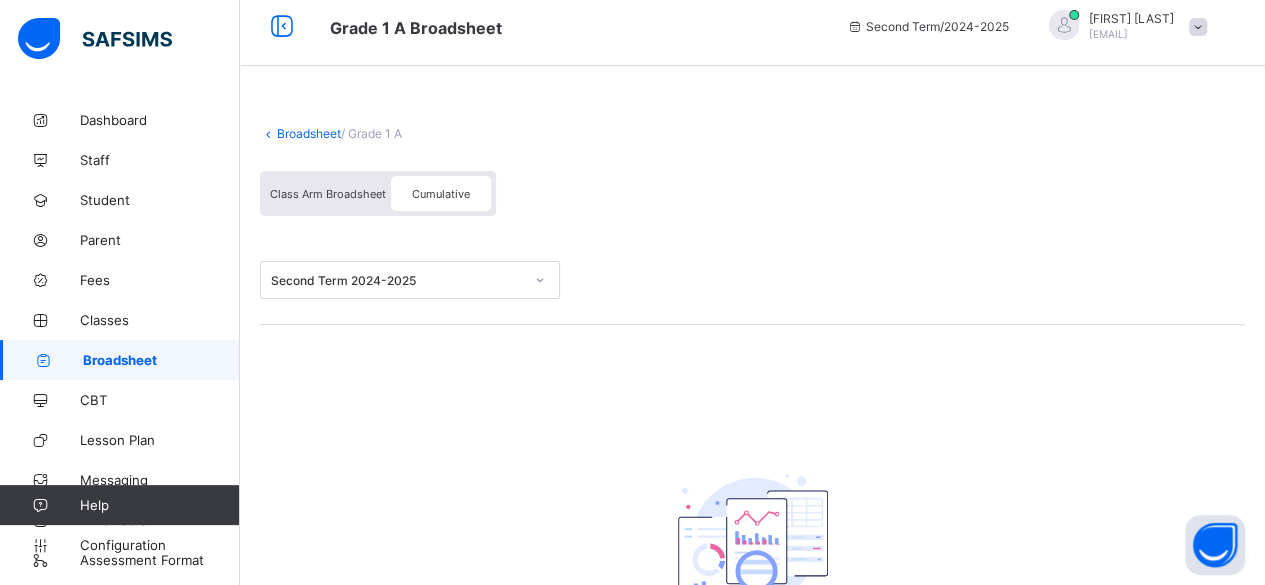 scroll, scrollTop: 0, scrollLeft: 0, axis: both 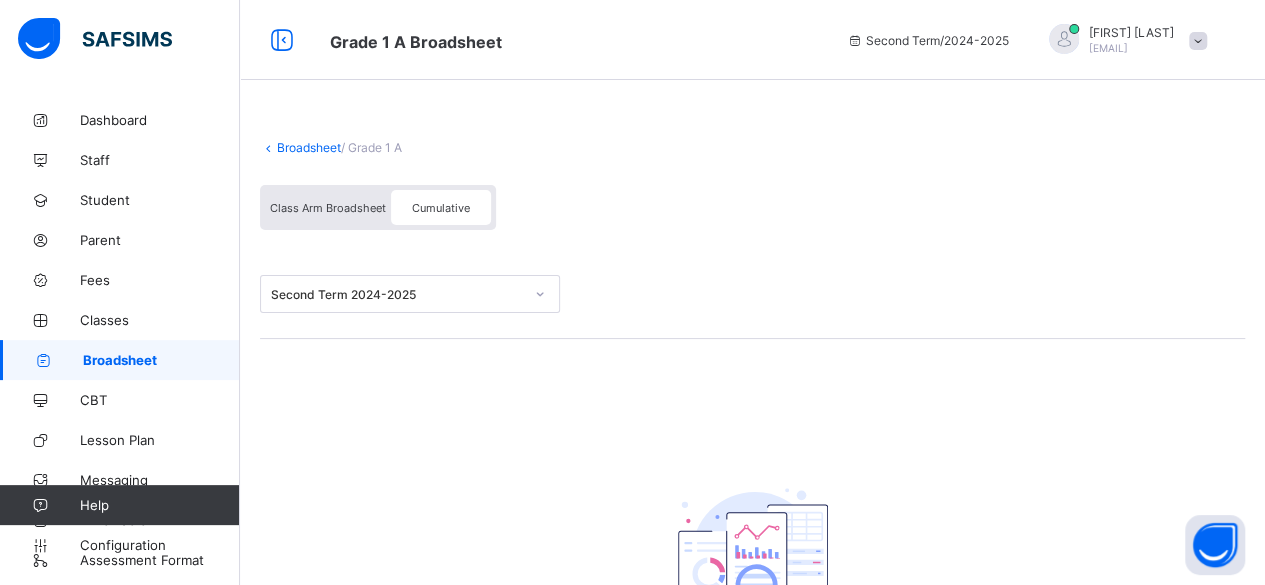 click on "Class Arm Broadsheet Cumulative" at bounding box center [378, 207] 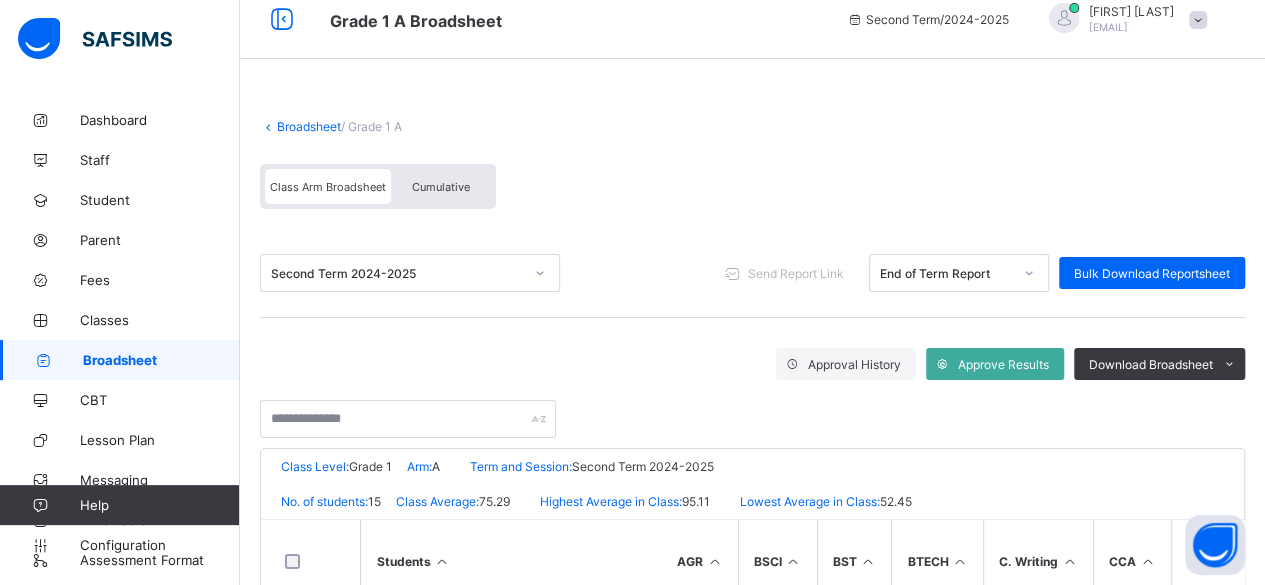 scroll, scrollTop: 10, scrollLeft: 0, axis: vertical 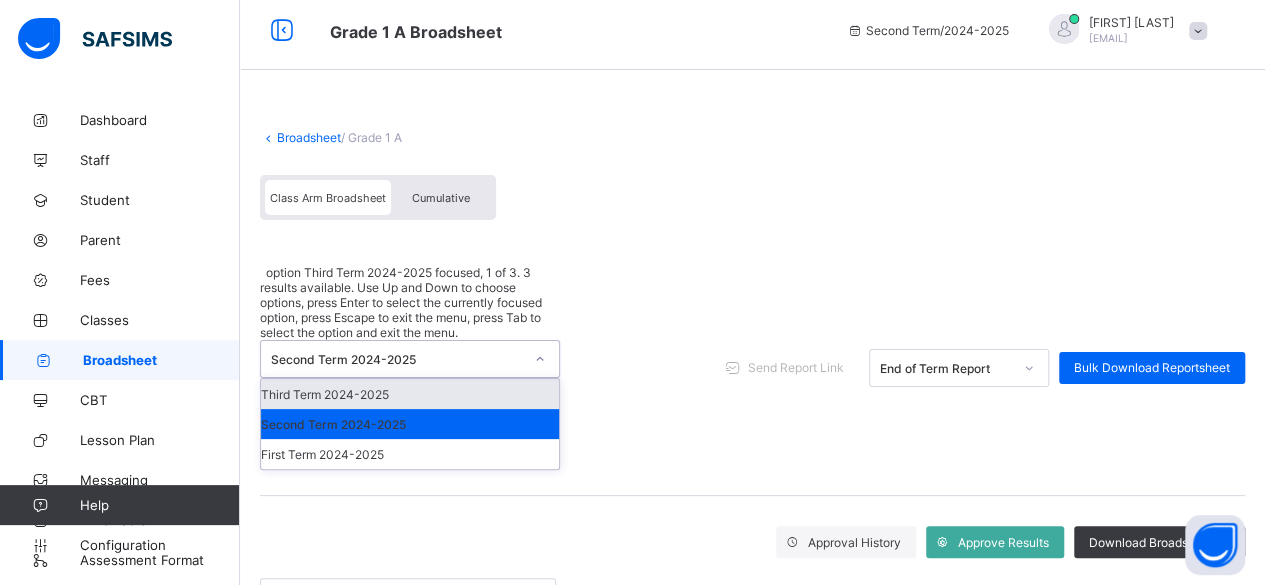 click 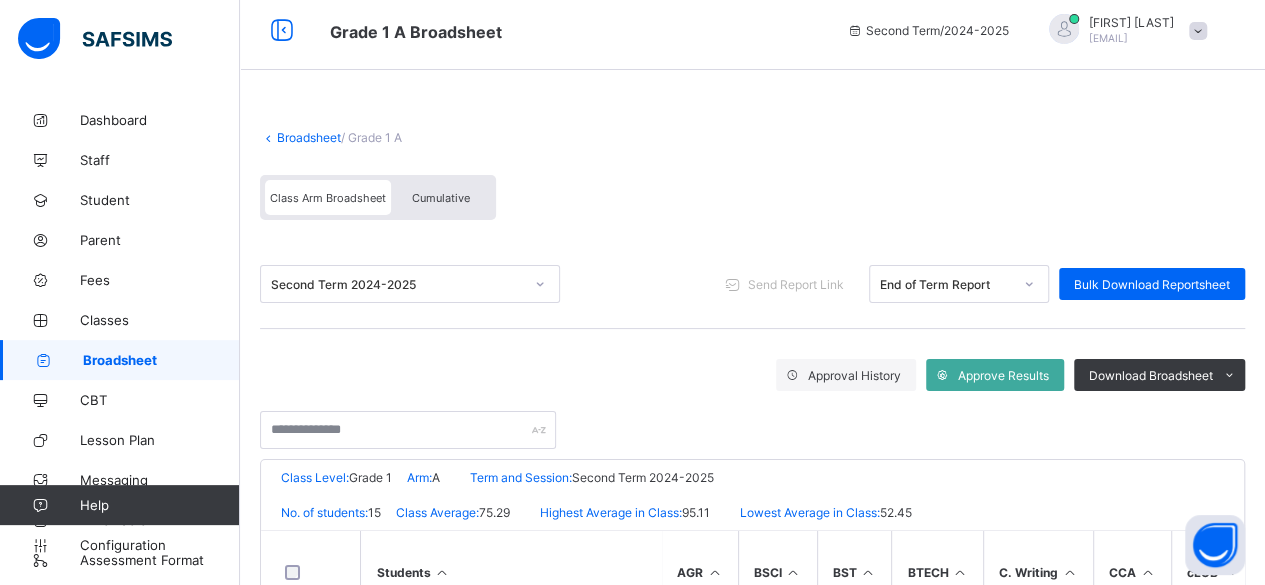 click on "Broadsheet  / Grade 1 A" at bounding box center (752, 137) 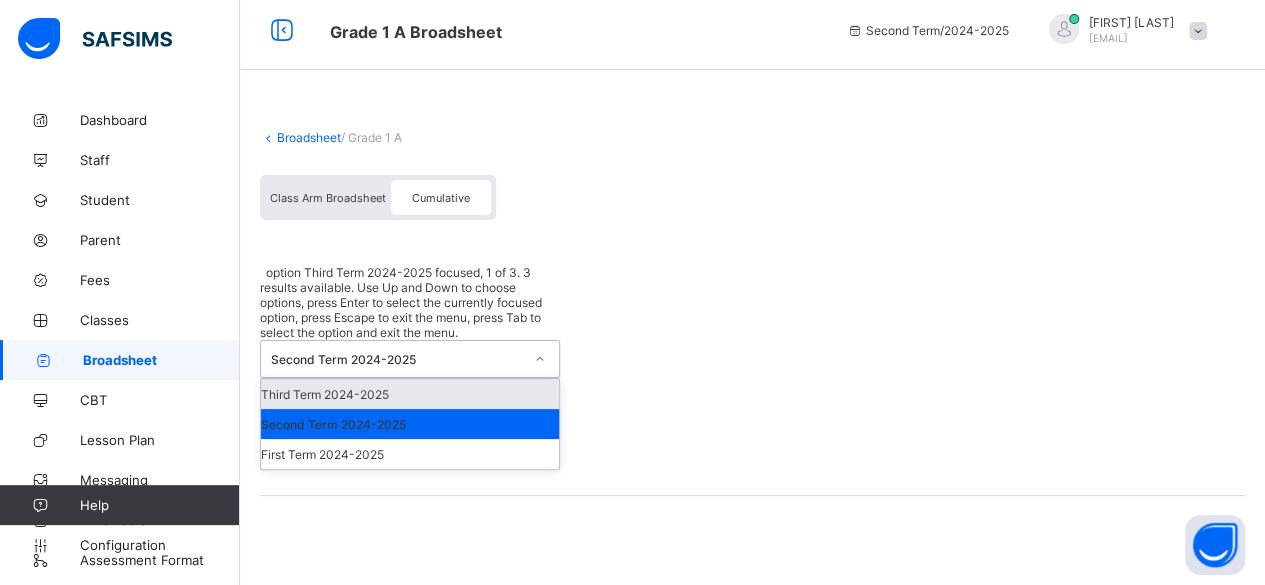 click on "Second Term 2024-2025" at bounding box center (397, 359) 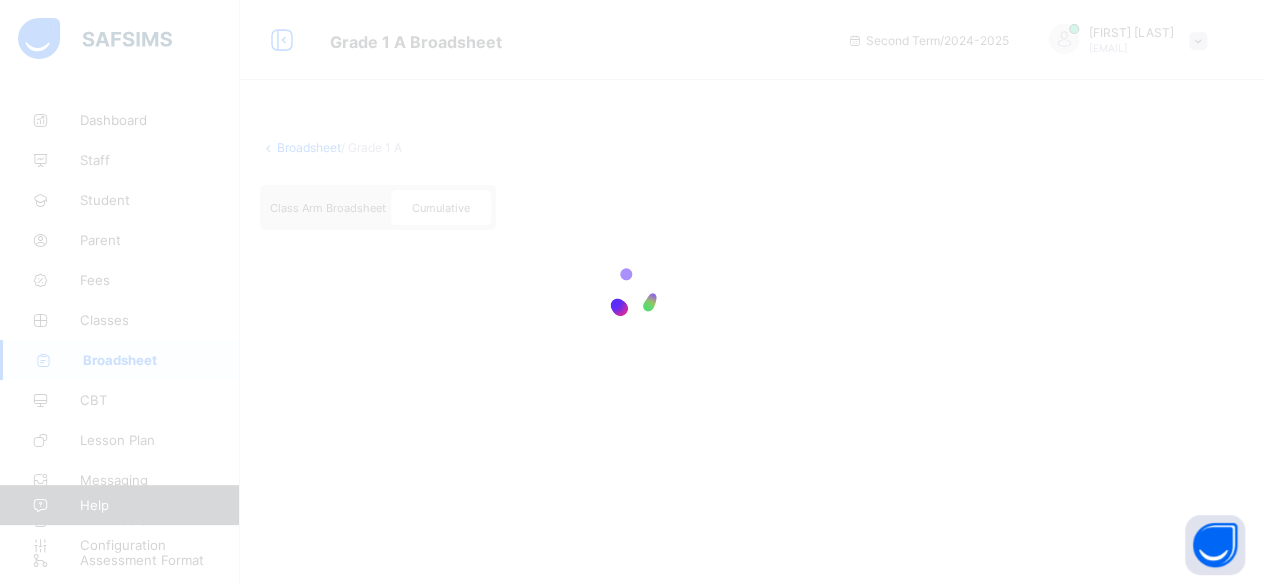 scroll, scrollTop: 0, scrollLeft: 0, axis: both 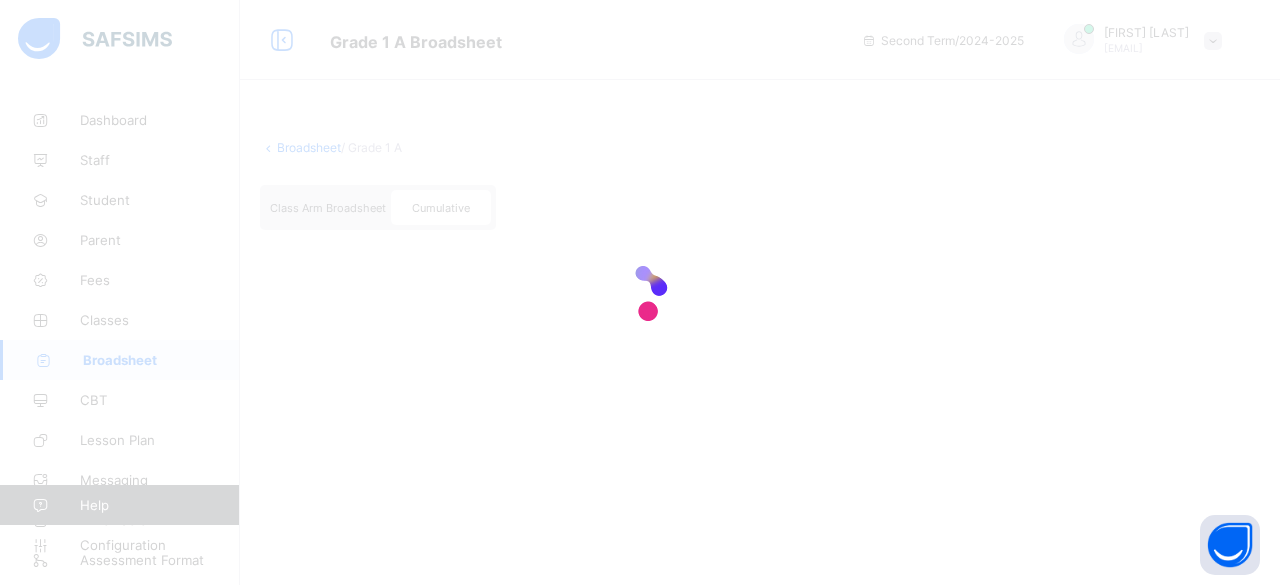 click at bounding box center [640, 292] 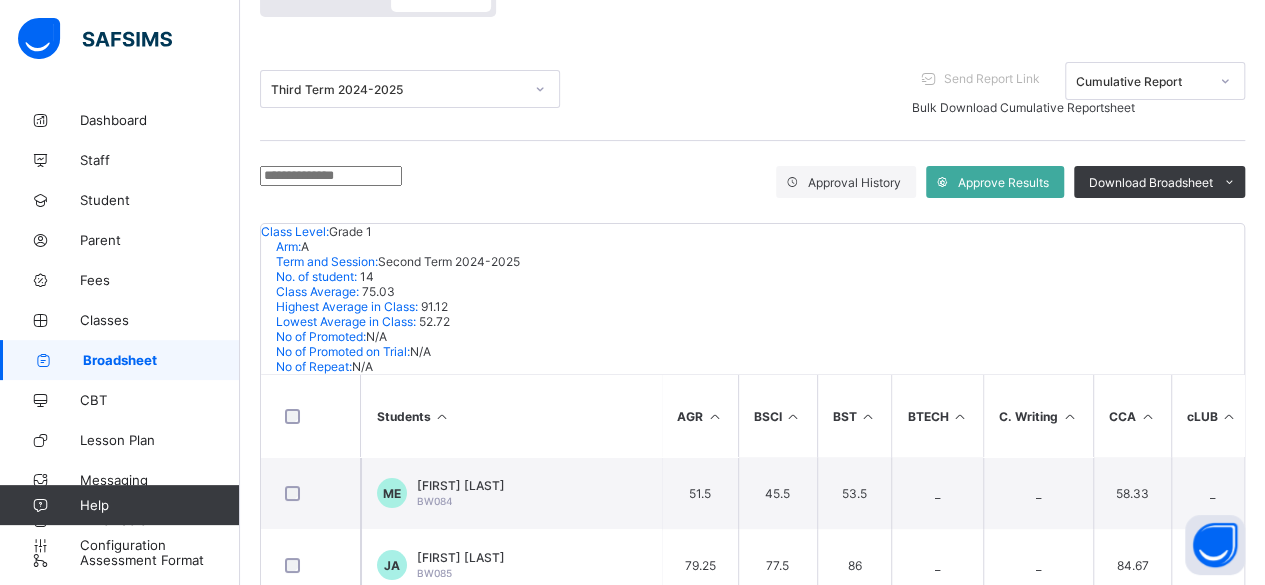 scroll, scrollTop: 280, scrollLeft: 0, axis: vertical 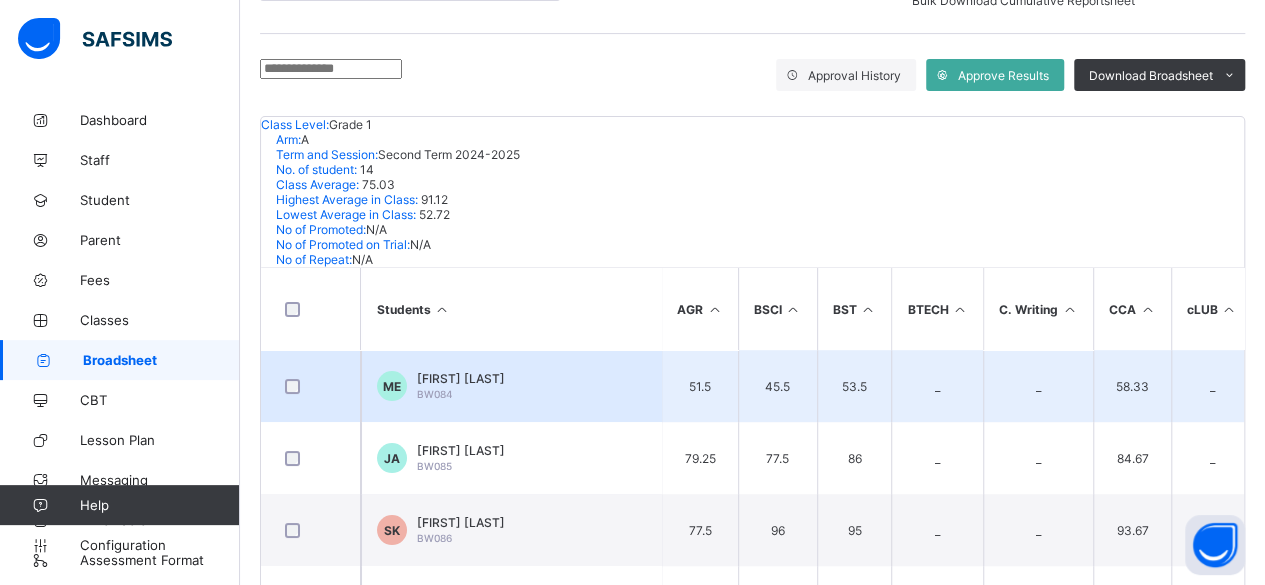 click on "ME" at bounding box center [392, 386] 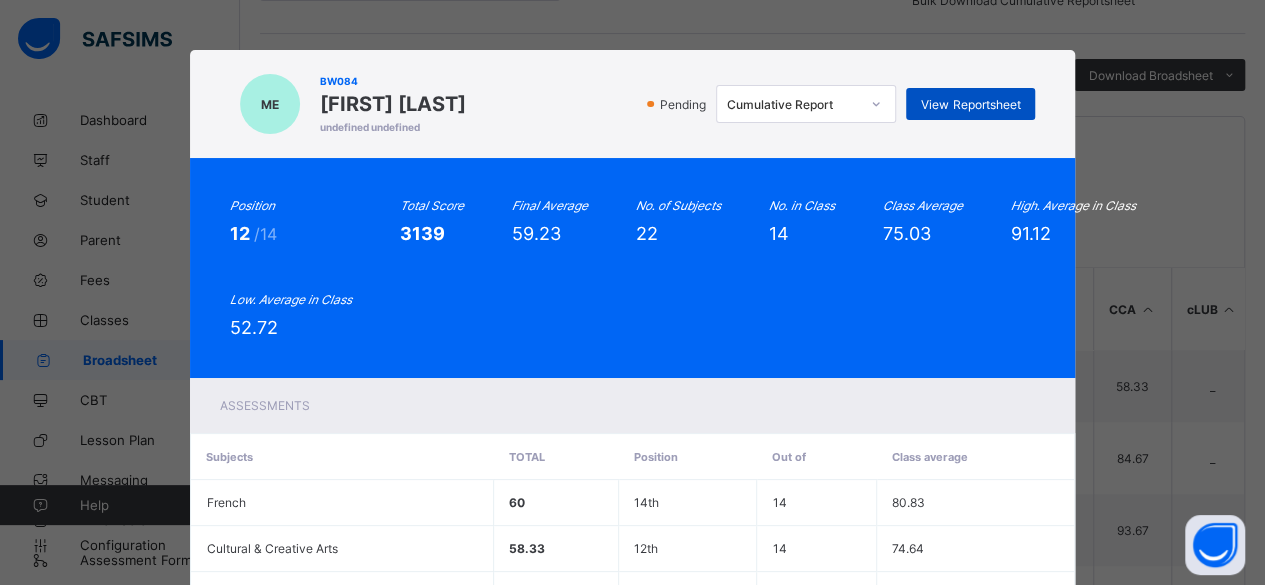 click on "View Reportsheet" at bounding box center (970, 104) 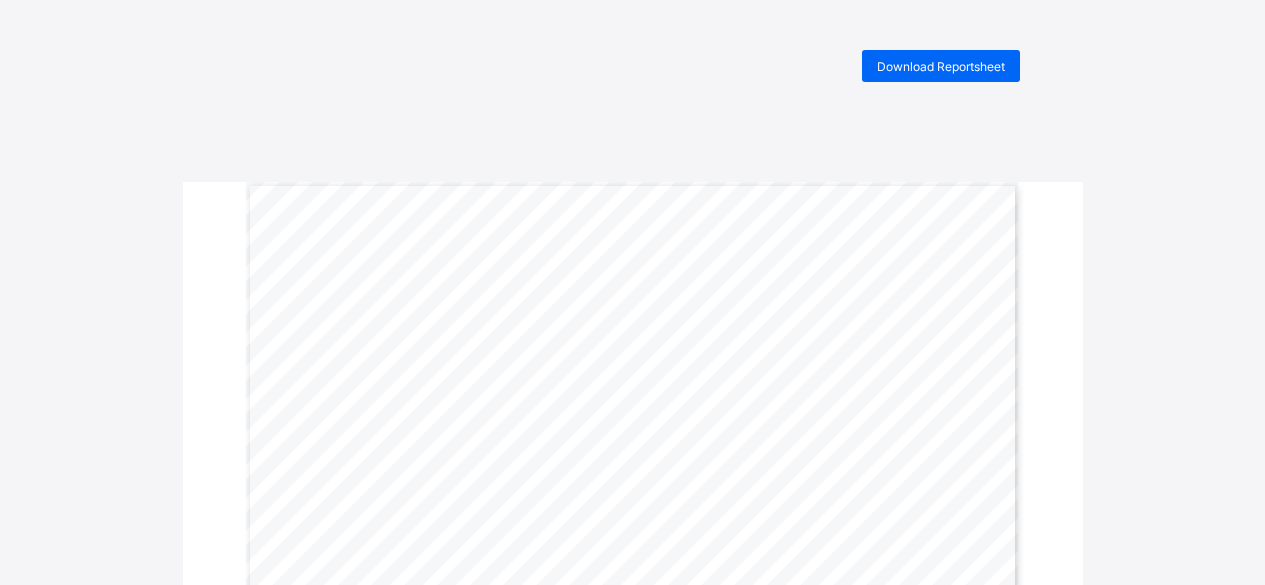 scroll, scrollTop: 0, scrollLeft: 0, axis: both 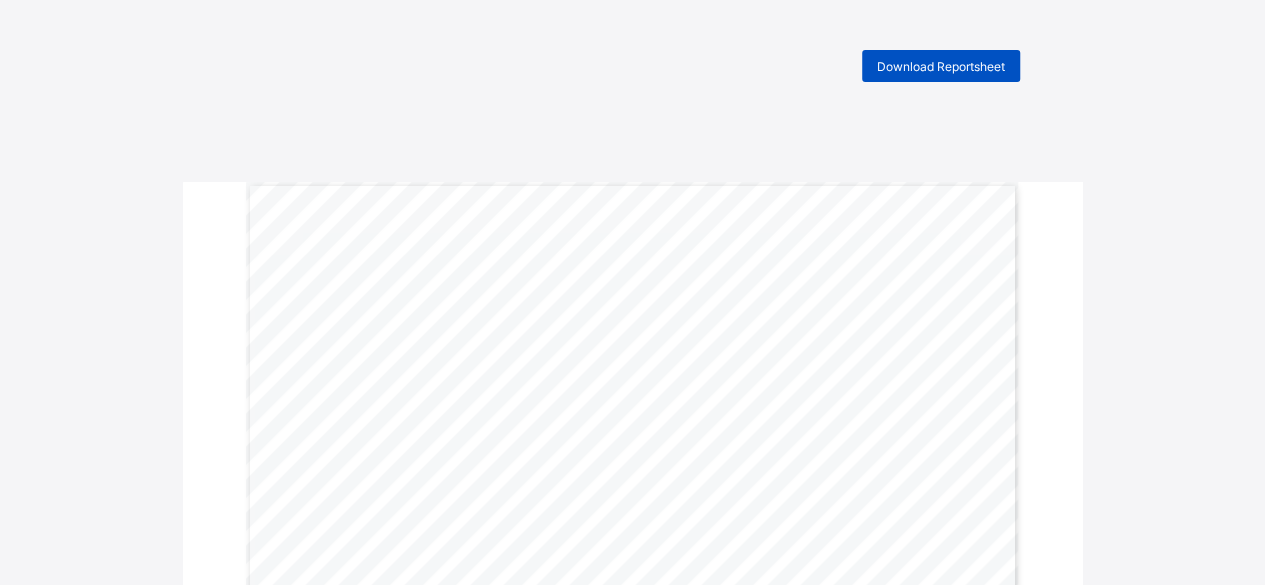 click on "Download Reportsheet" at bounding box center (941, 66) 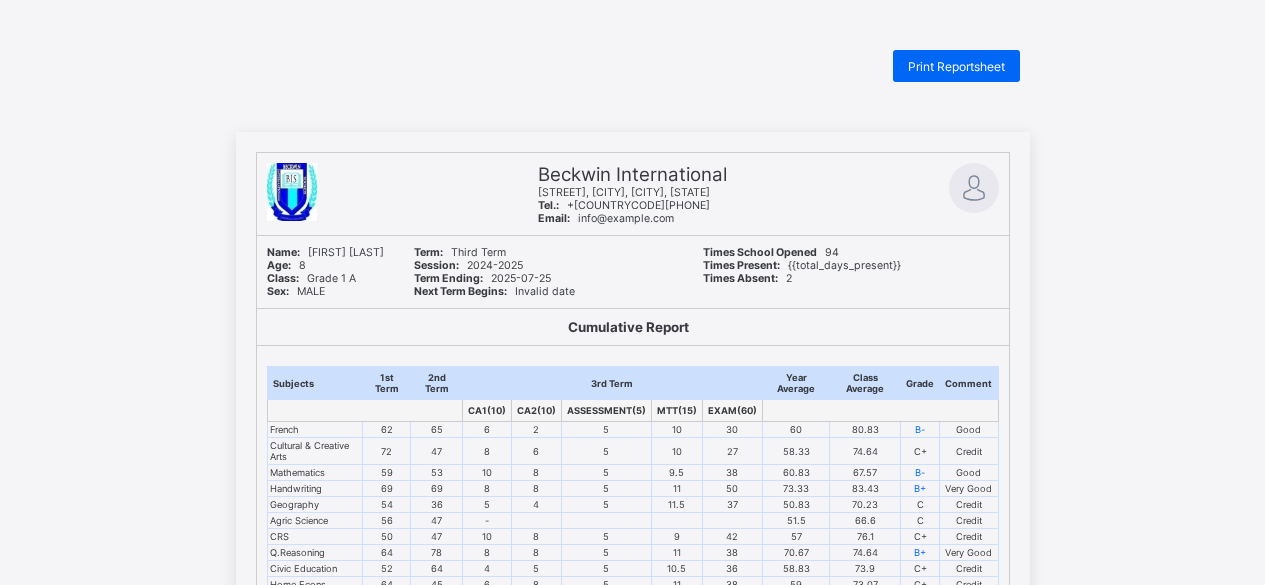 scroll, scrollTop: 0, scrollLeft: 0, axis: both 